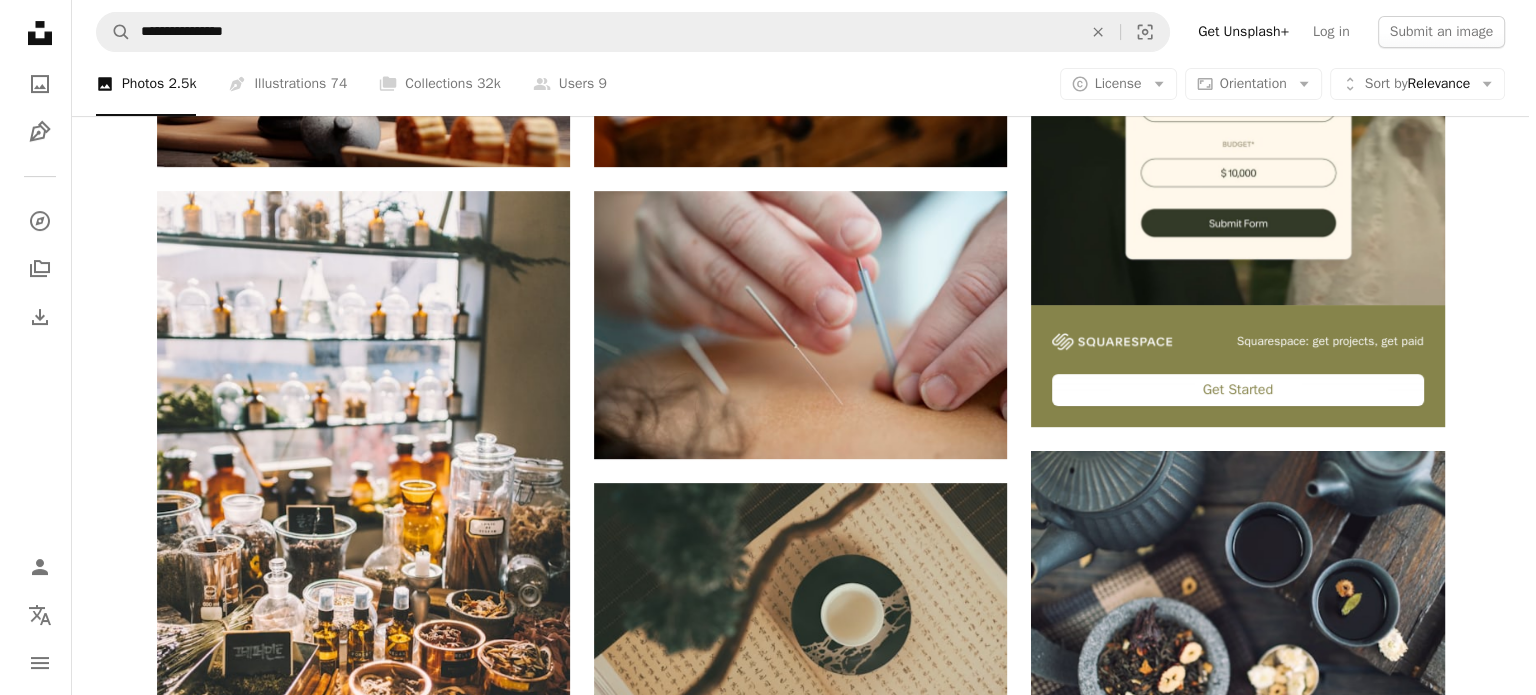 scroll, scrollTop: 608, scrollLeft: 0, axis: vertical 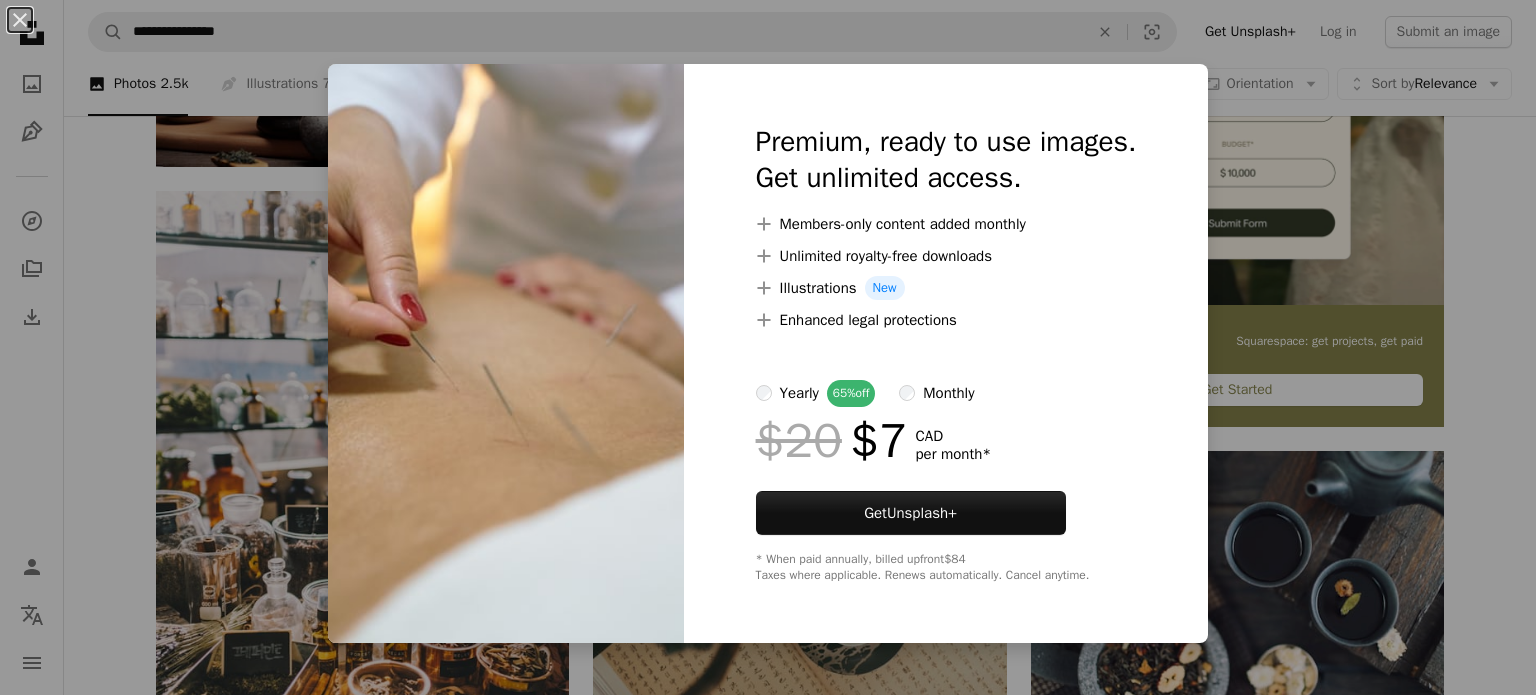 click on "An X shape Premium, ready to use images. Get unlimited access. A plus sign Members-only content added monthly A plus sign Unlimited royalty-free downloads A plus sign Illustrations  New A plus sign Enhanced legal protections yearly 65%  off monthly $20   $7 CAD per month * Get  Unsplash+ * When paid annually, billed upfront  $84 Taxes where applicable. Renews automatically. Cancel anytime." at bounding box center (768, 347) 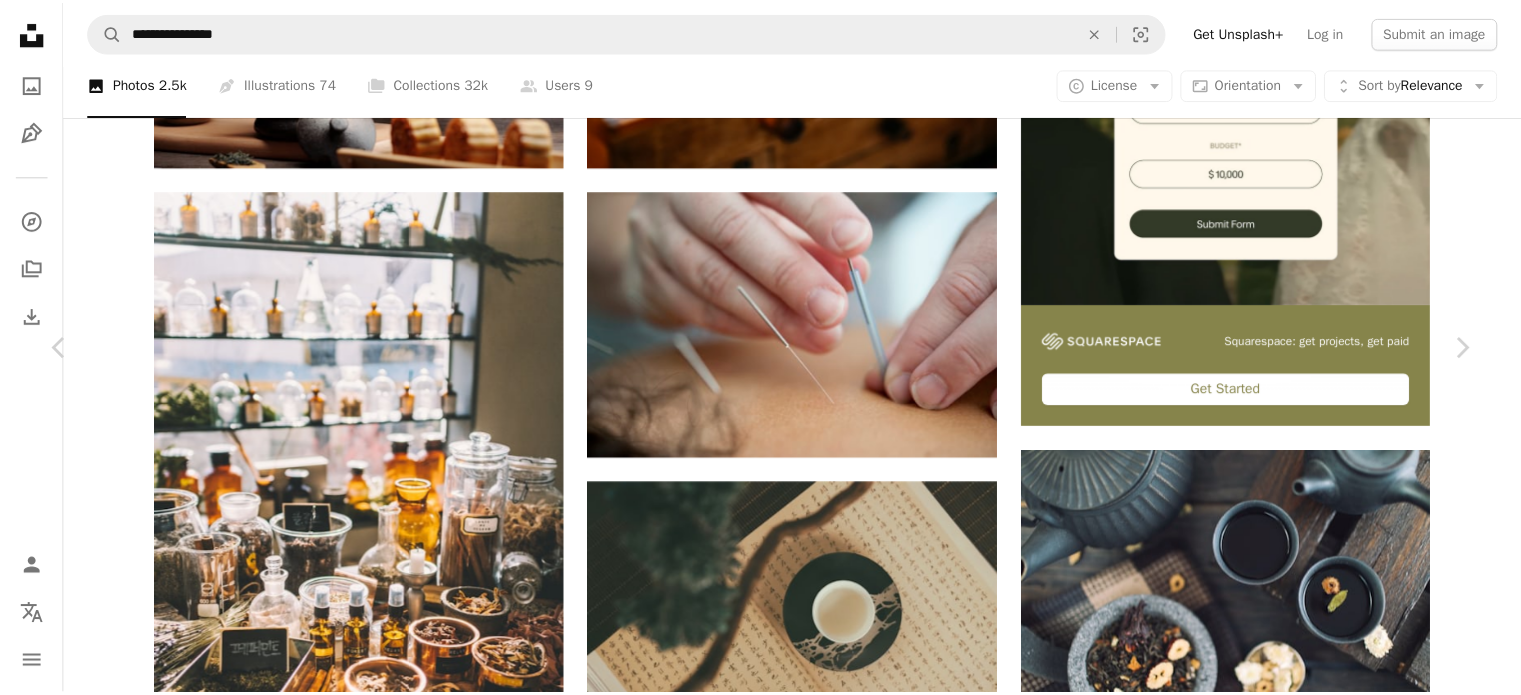 scroll, scrollTop: 0, scrollLeft: 0, axis: both 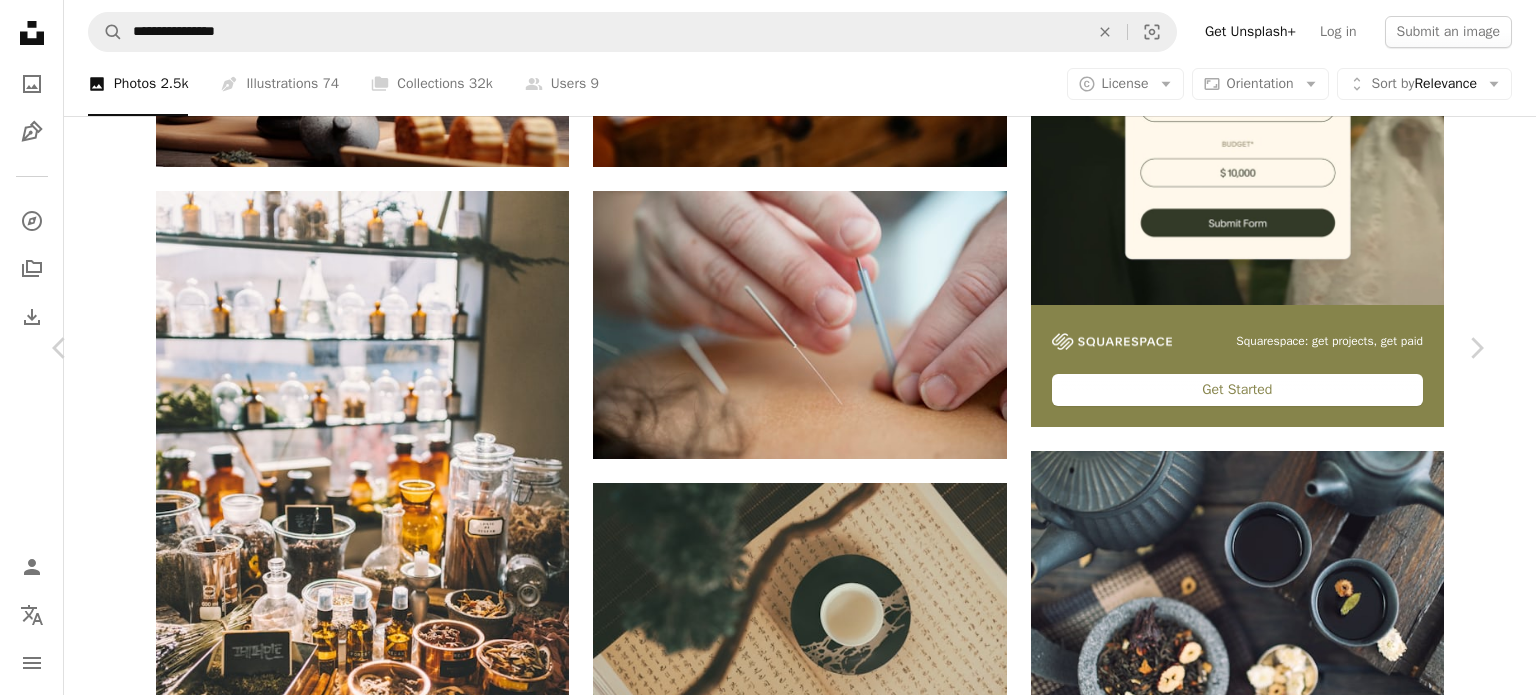 click on "An X shape" at bounding box center (20, 20) 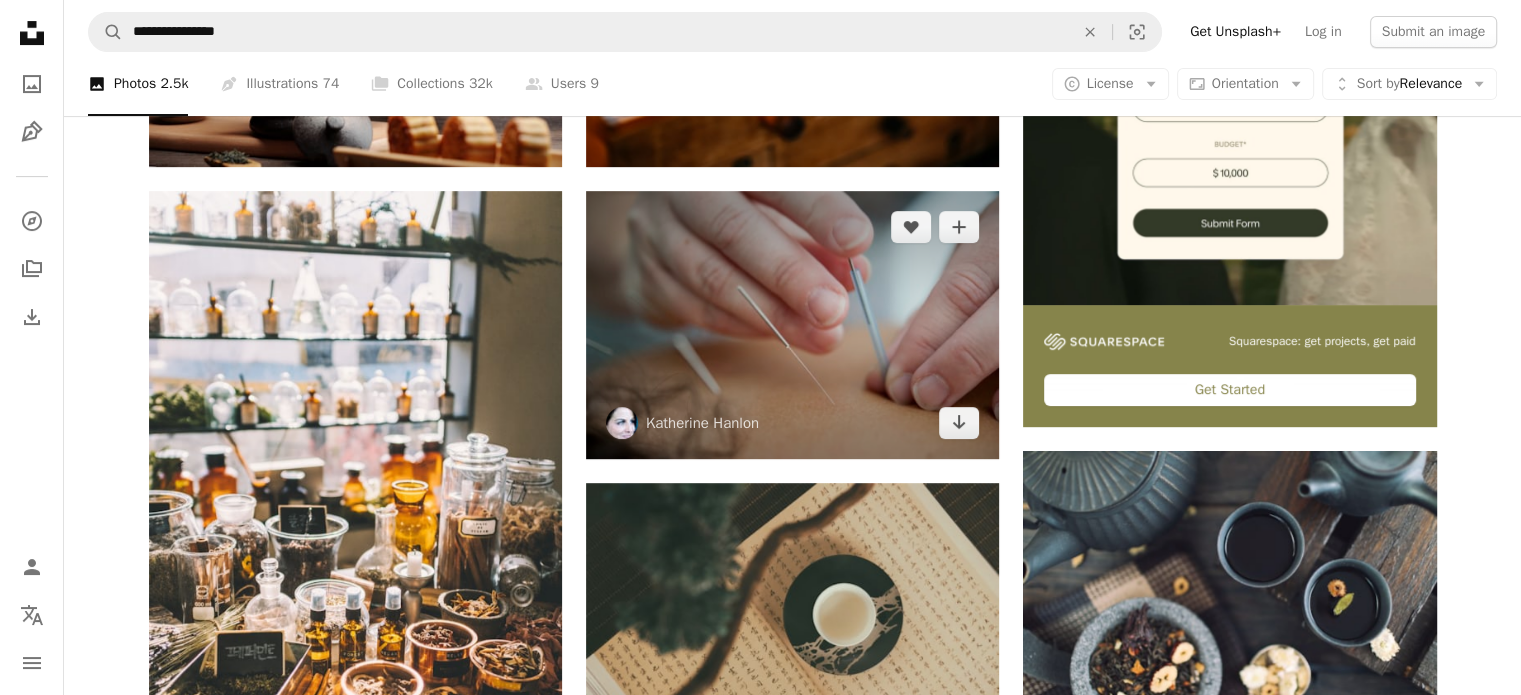 click at bounding box center [792, 325] 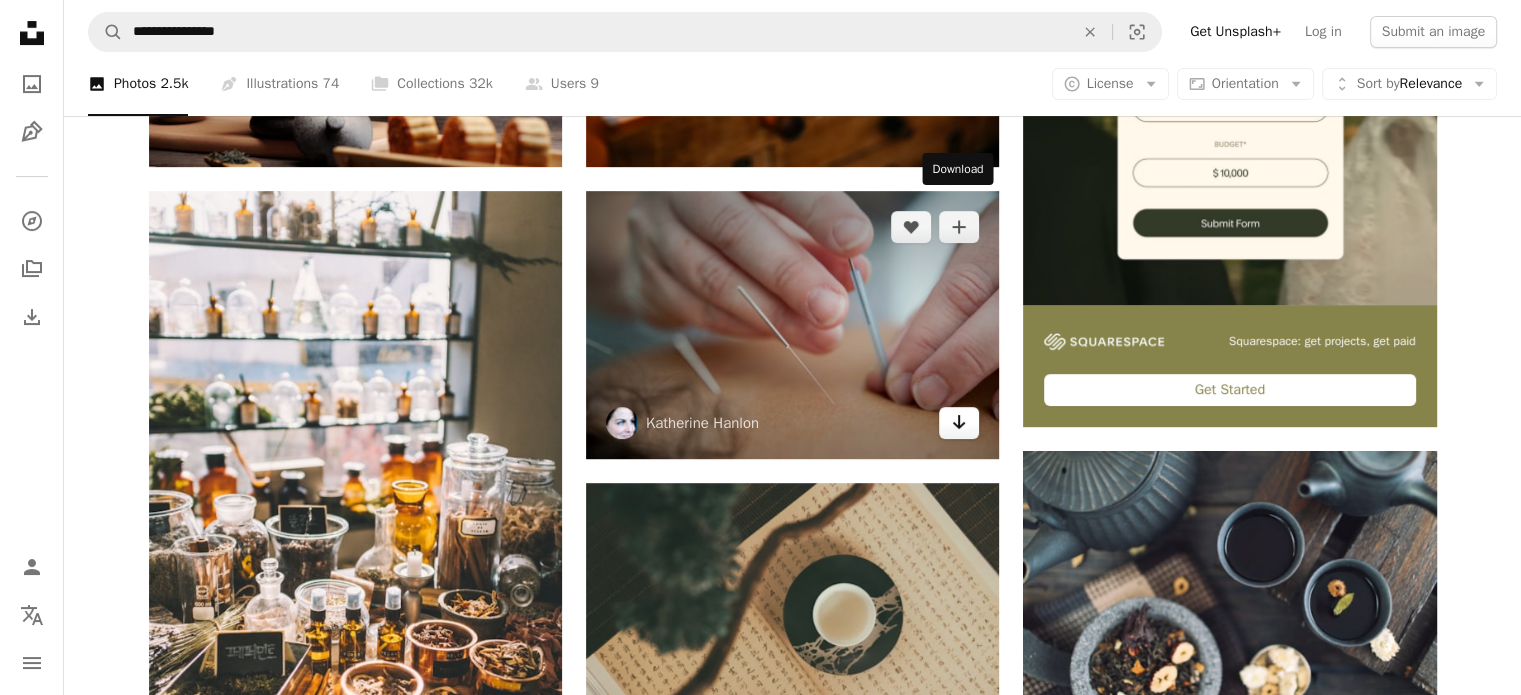 click on "Arrow pointing down" at bounding box center (959, 423) 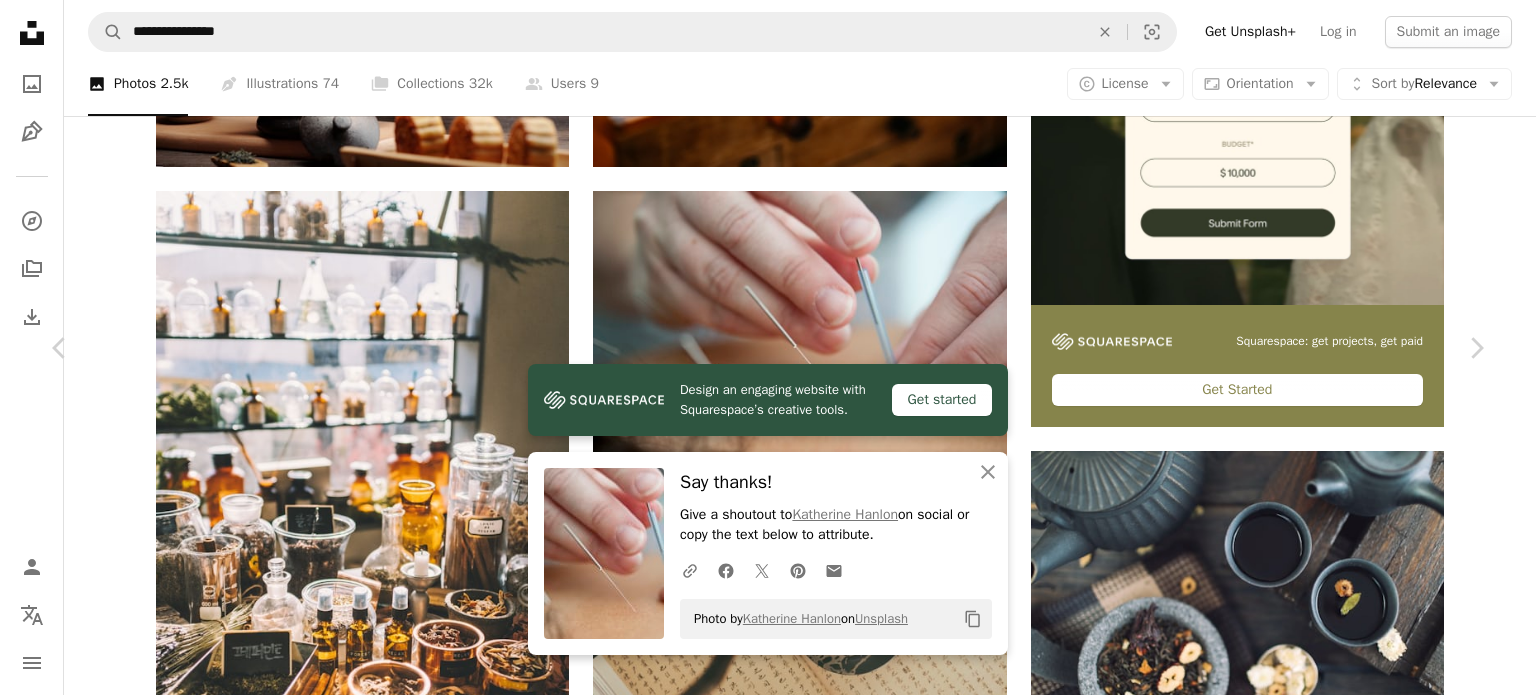 click on "Chevron down" 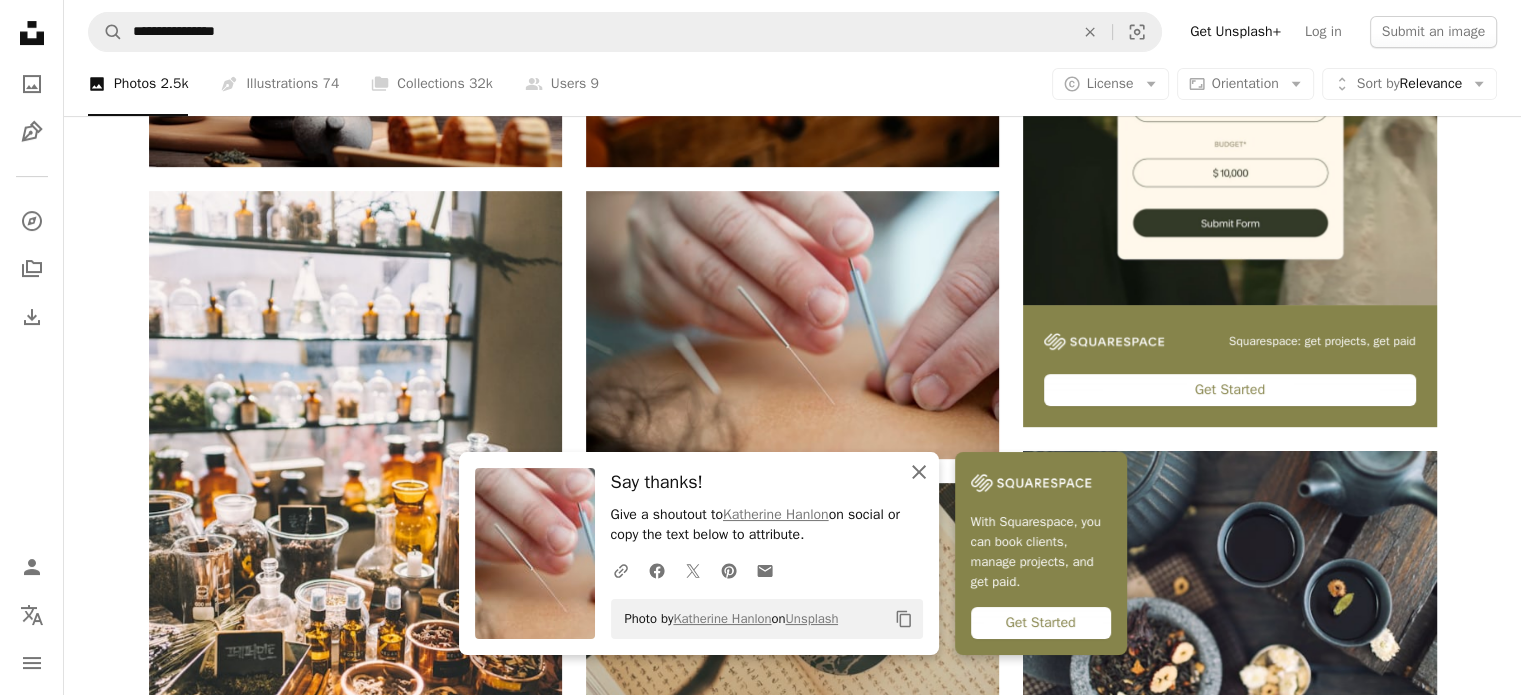 click on "An X shape" 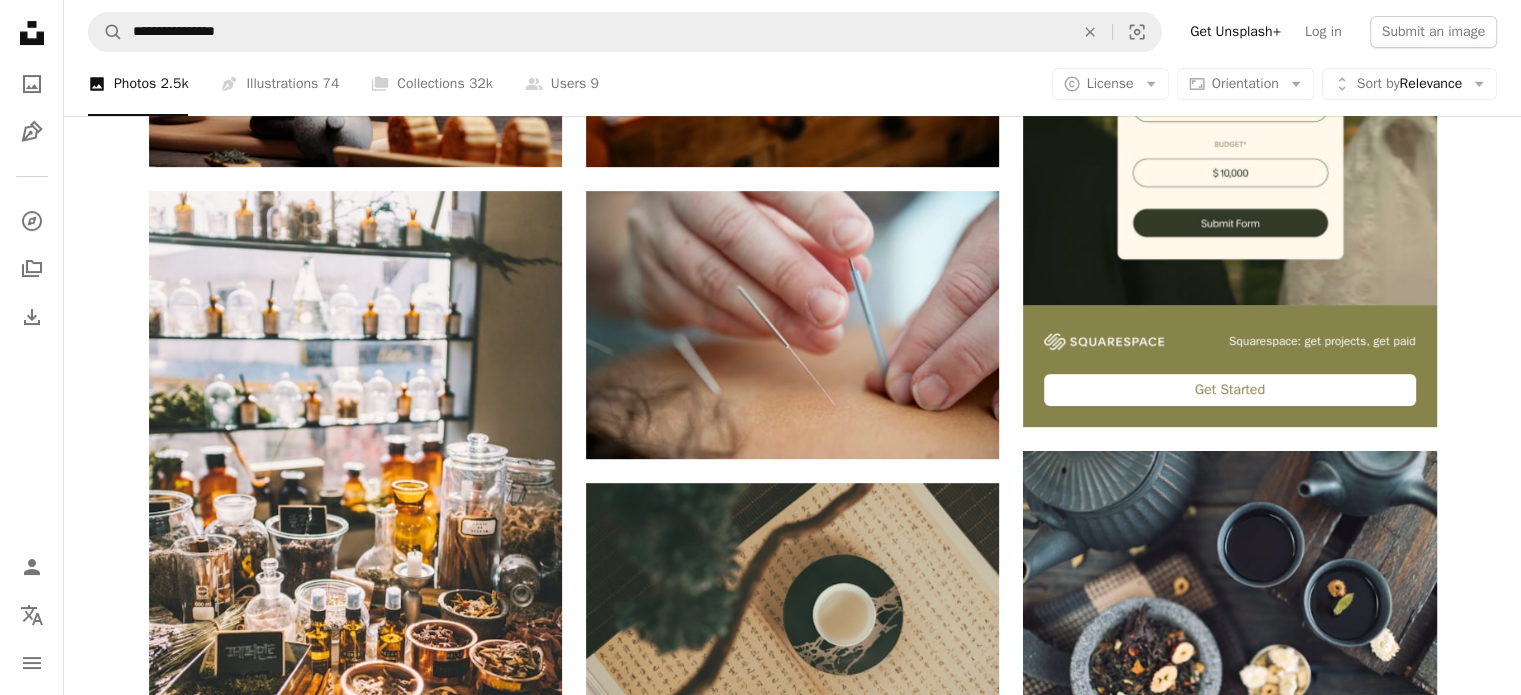scroll, scrollTop: 1216, scrollLeft: 0, axis: vertical 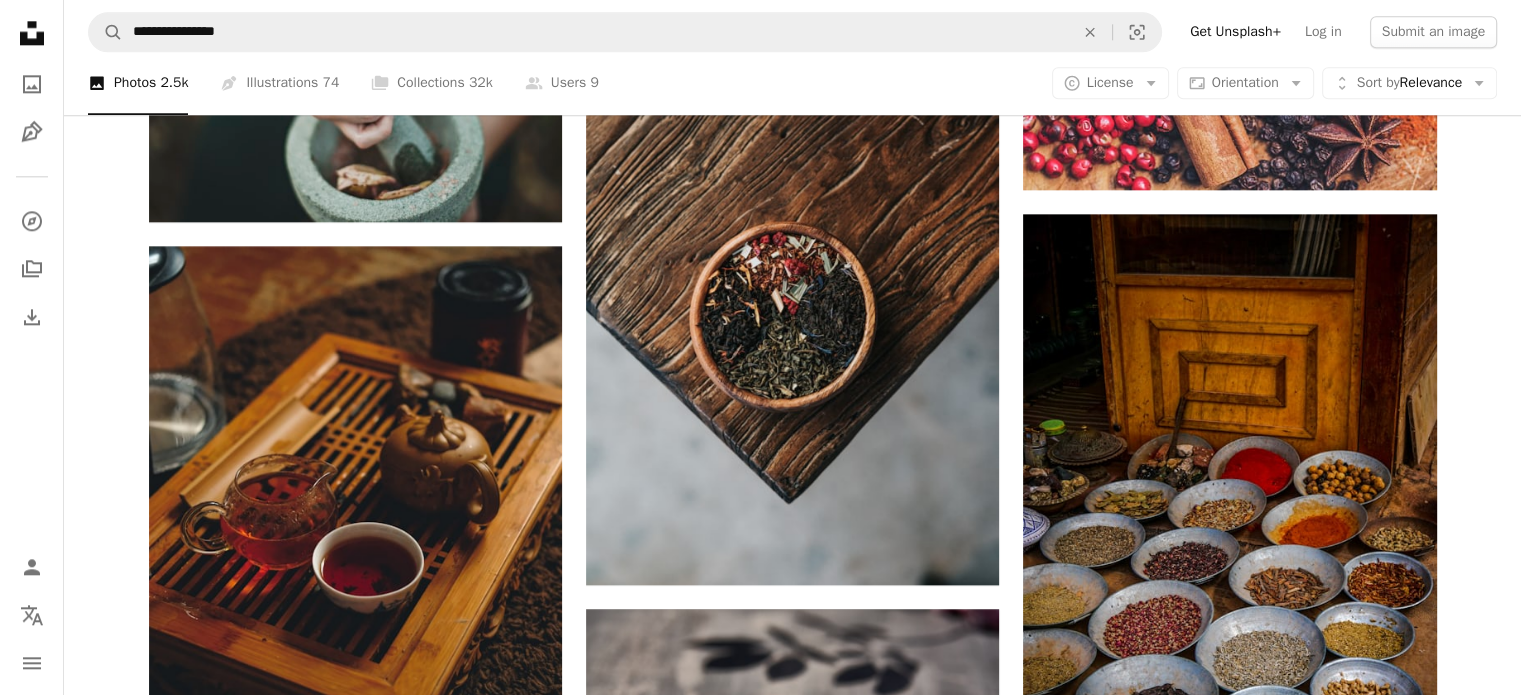 click at bounding box center [1229, 1168] 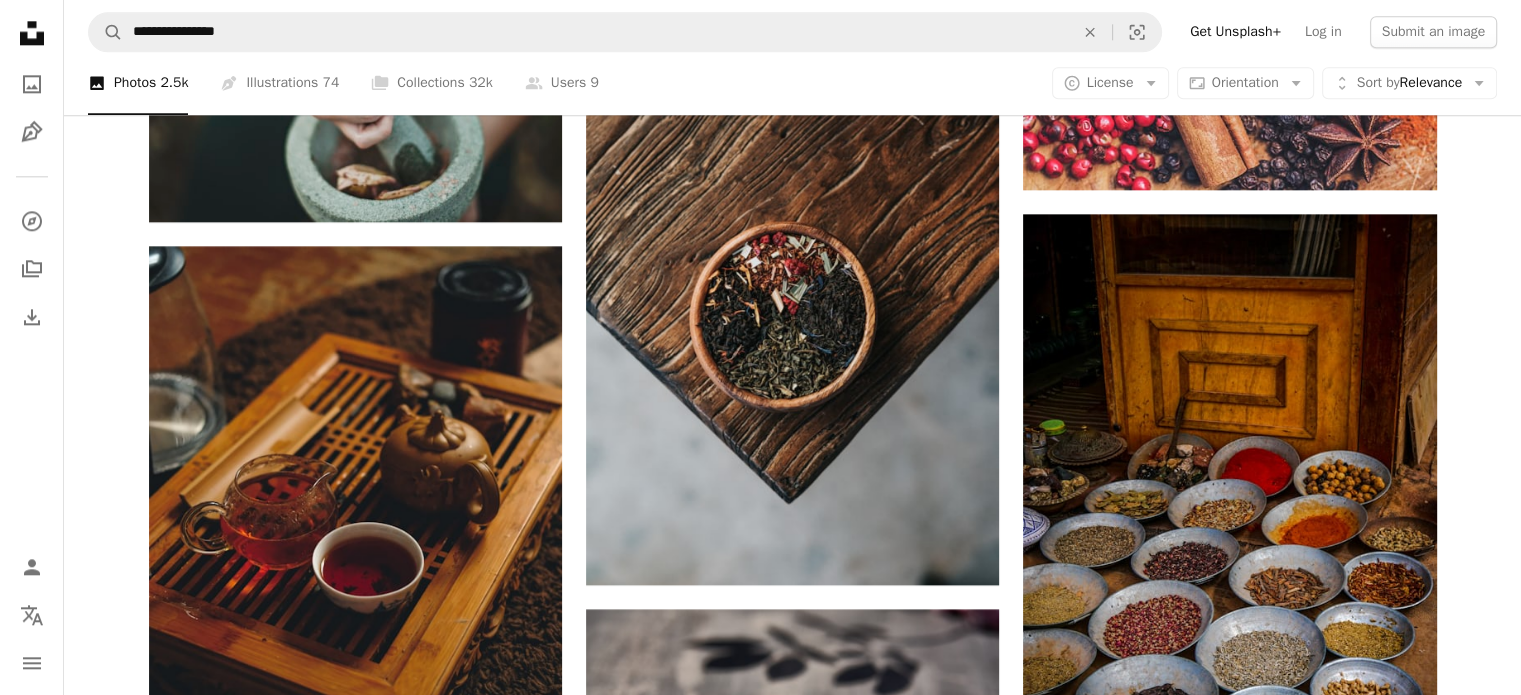 click at bounding box center [1229, 1168] 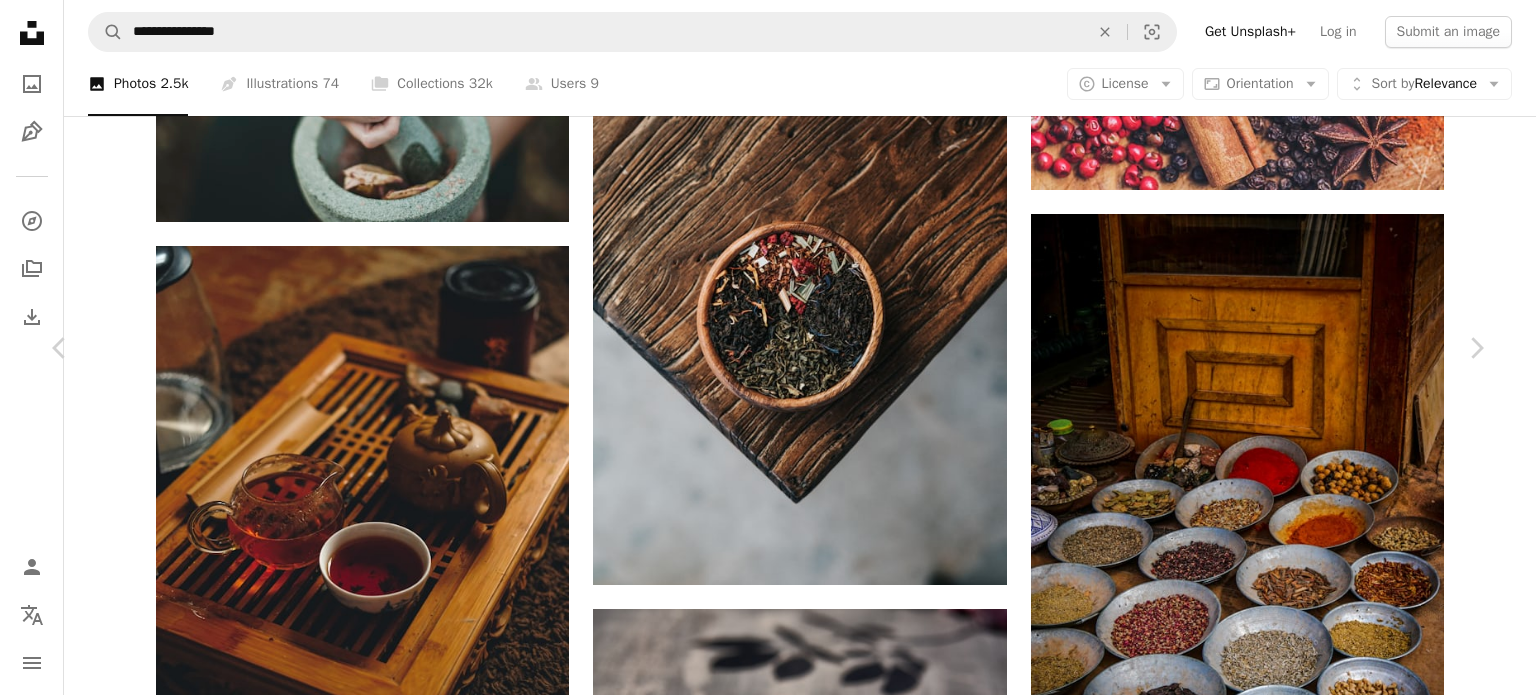 click on "An X shape" at bounding box center [20, 20] 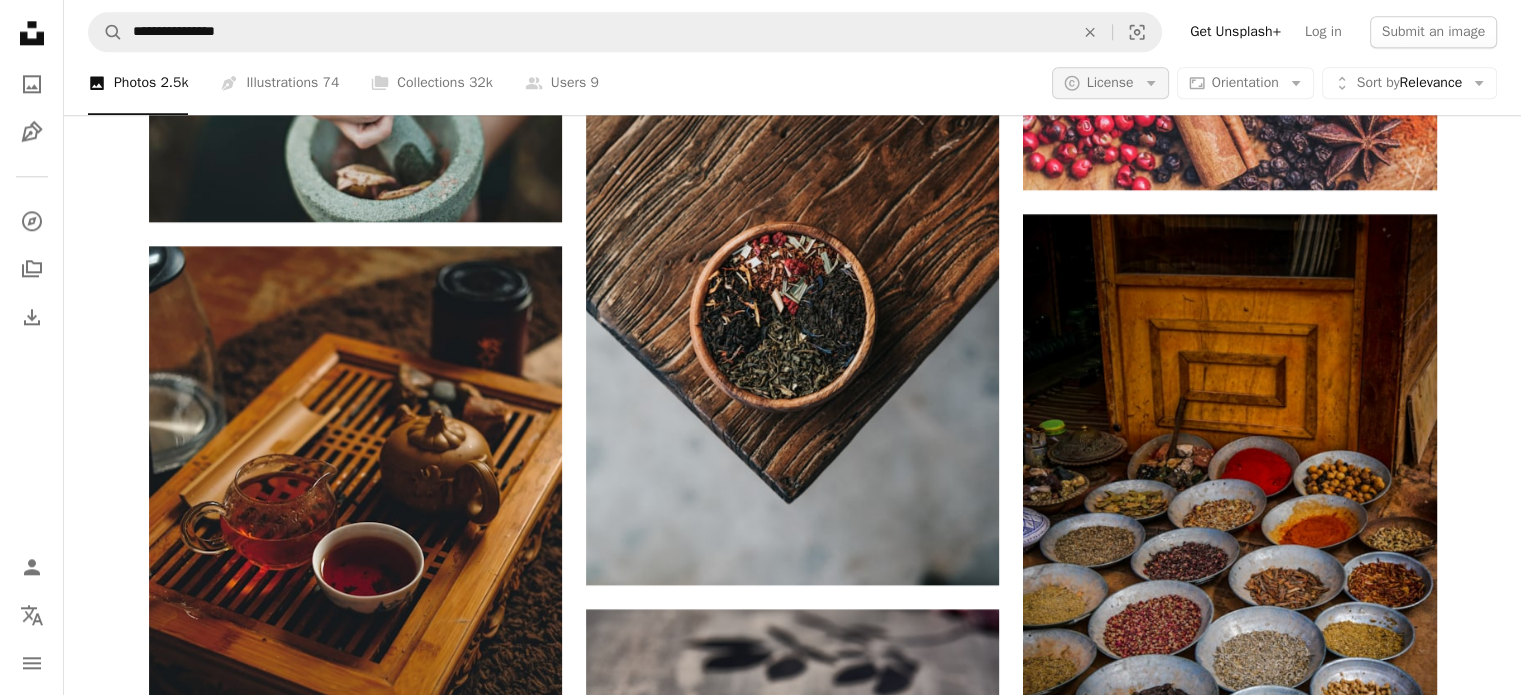 click on "Arrow down" 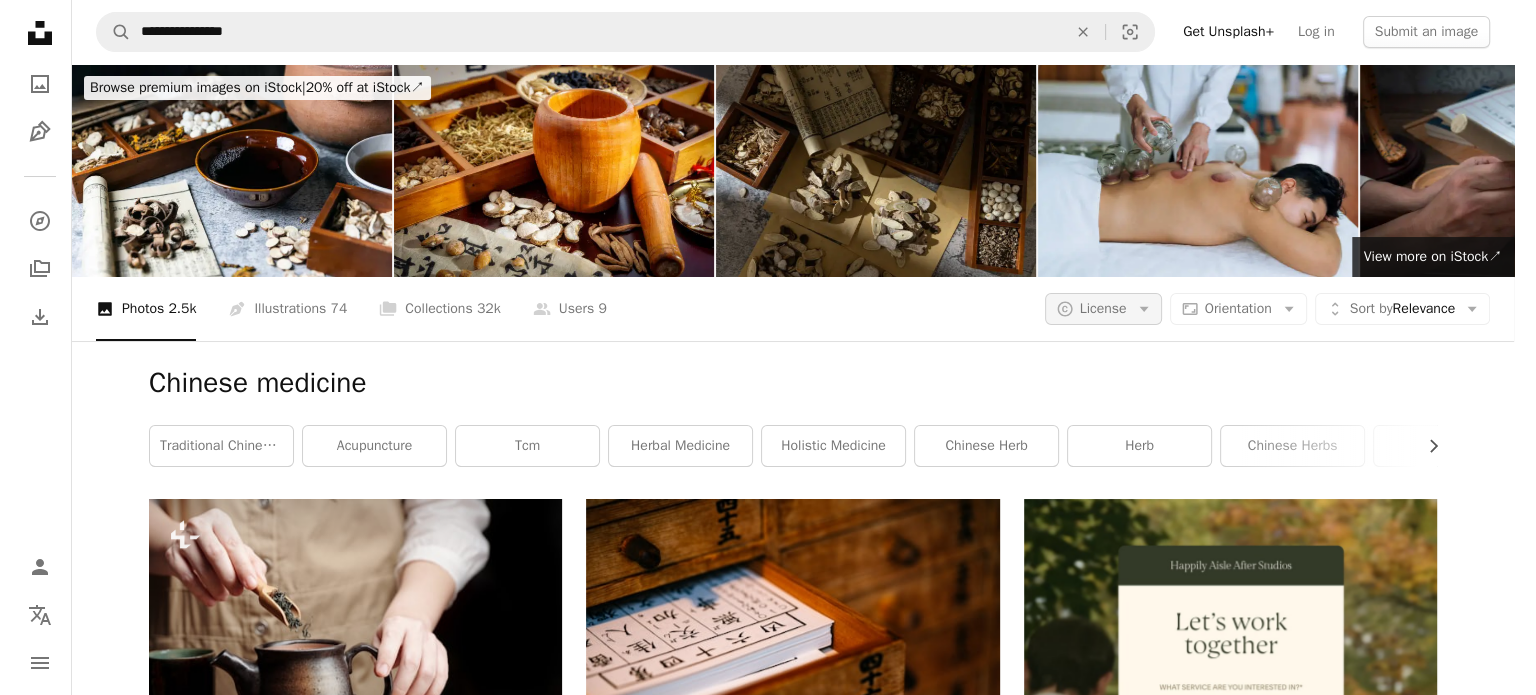 scroll, scrollTop: 0, scrollLeft: 0, axis: both 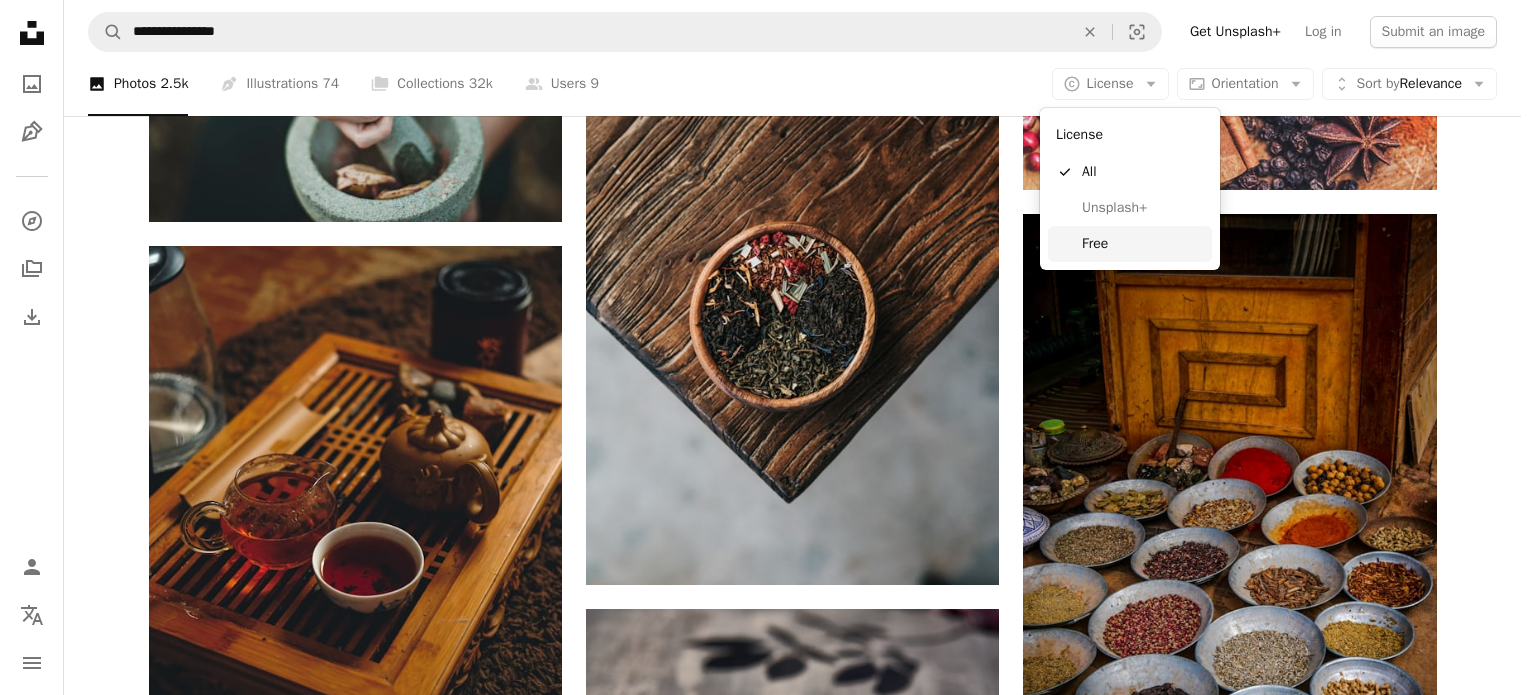 click on "Free" at bounding box center (1130, 244) 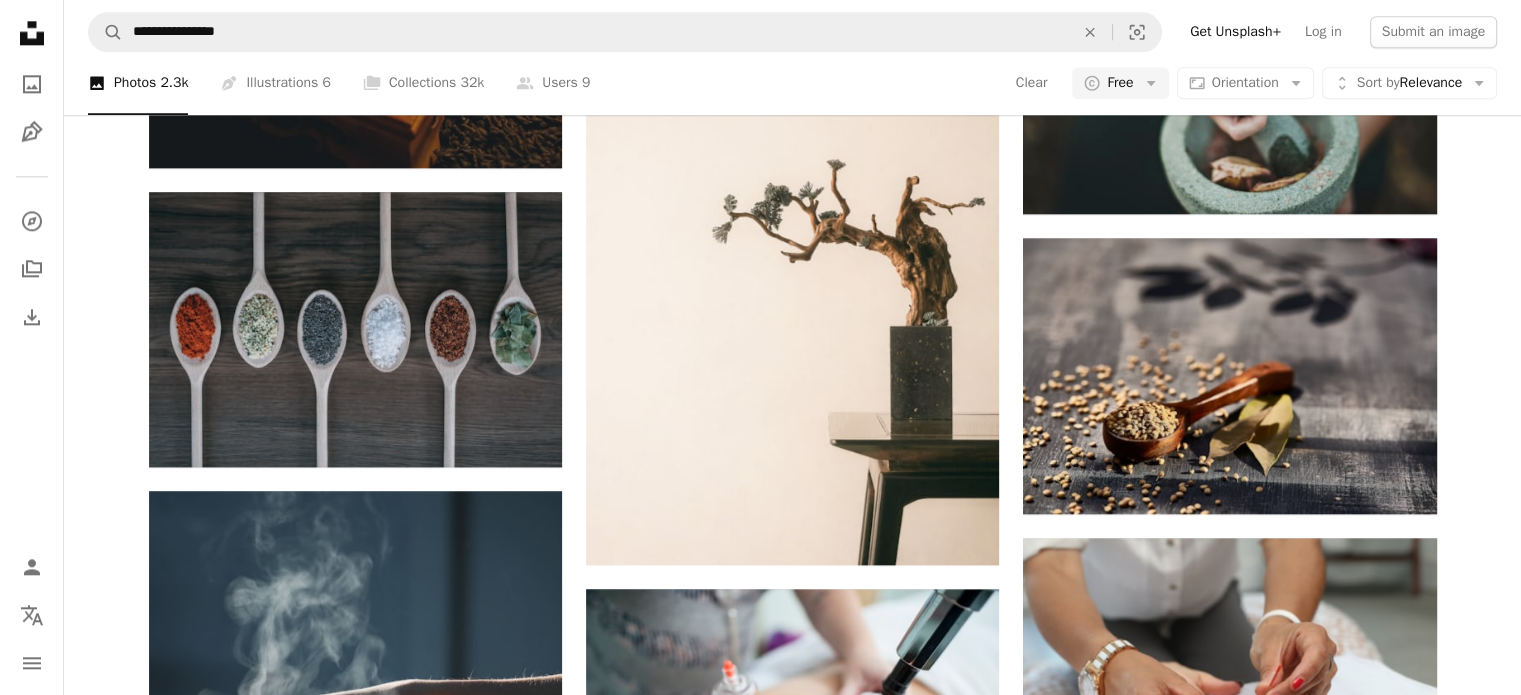scroll, scrollTop: 0, scrollLeft: 0, axis: both 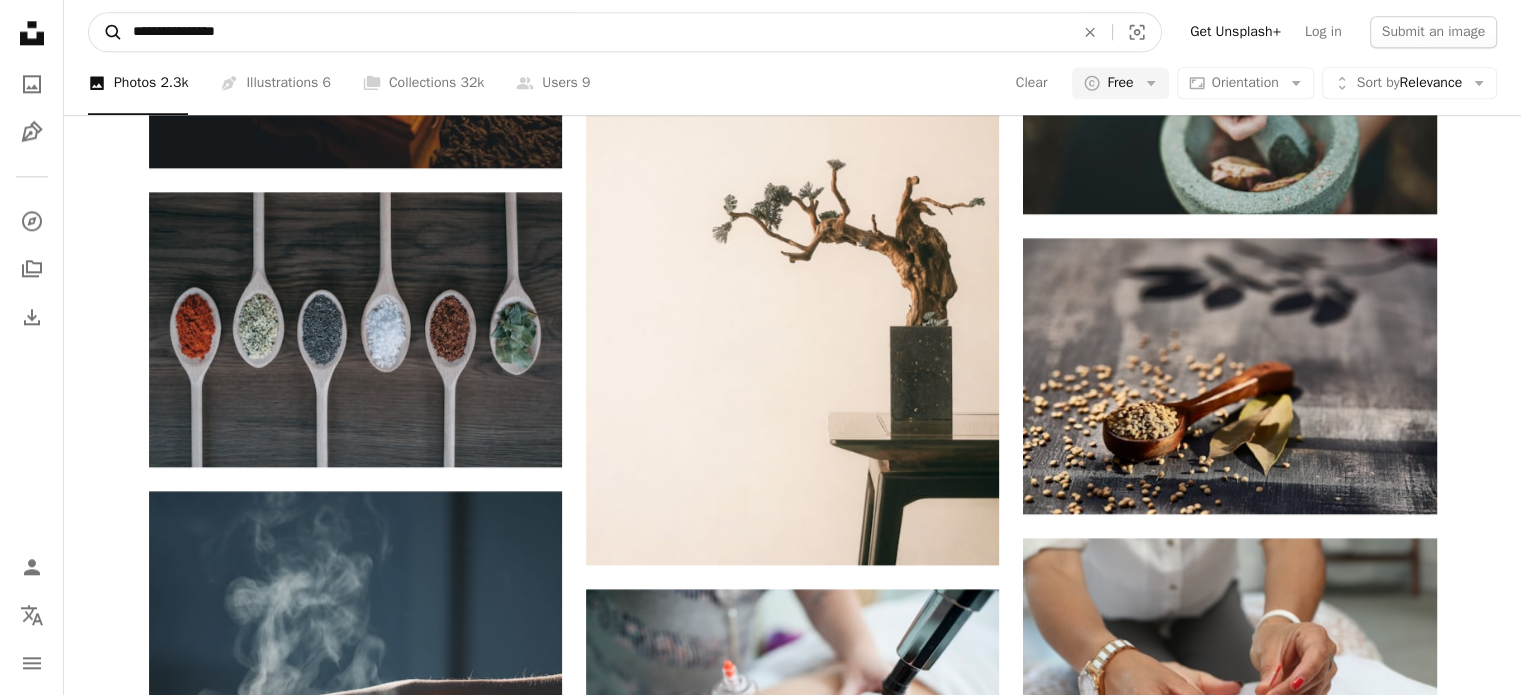 drag, startPoint x: 325, startPoint y: 42, endPoint x: 114, endPoint y: 51, distance: 211.19185 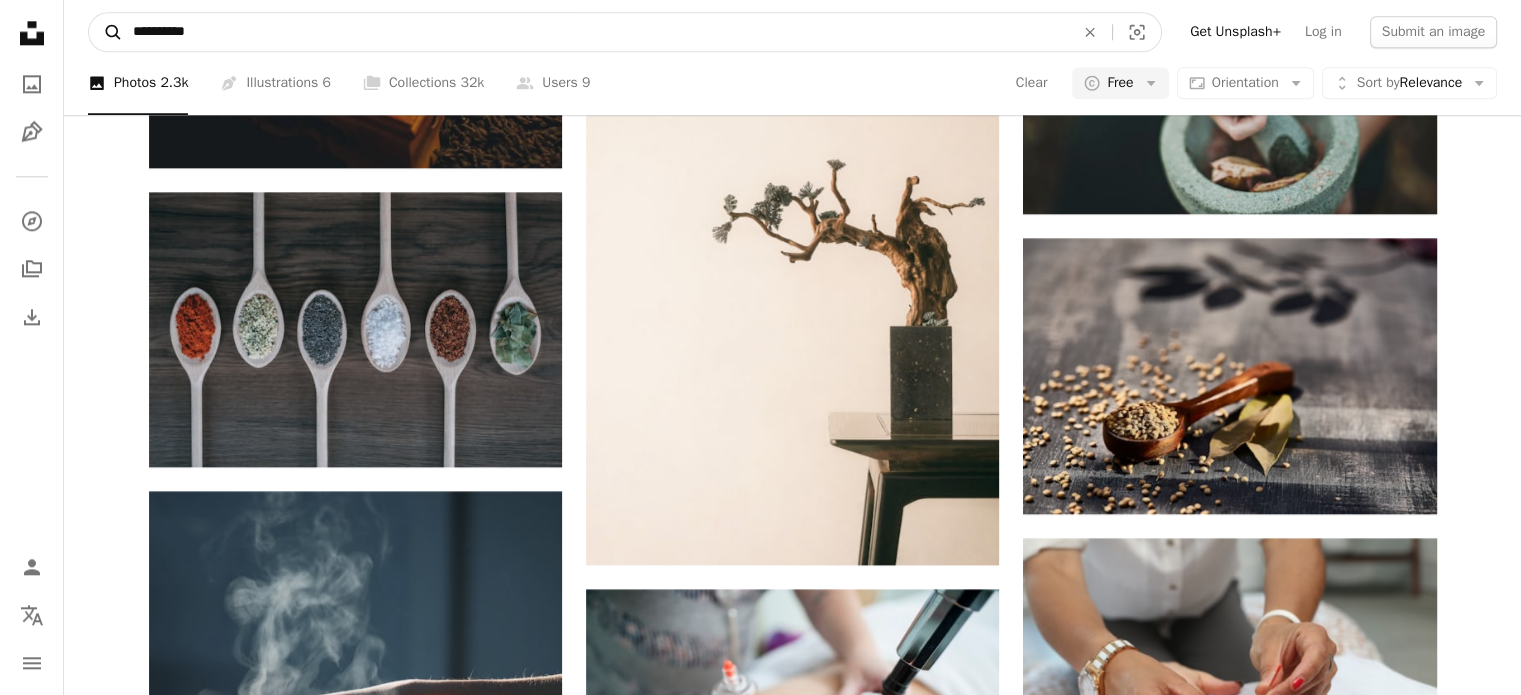 type on "**********" 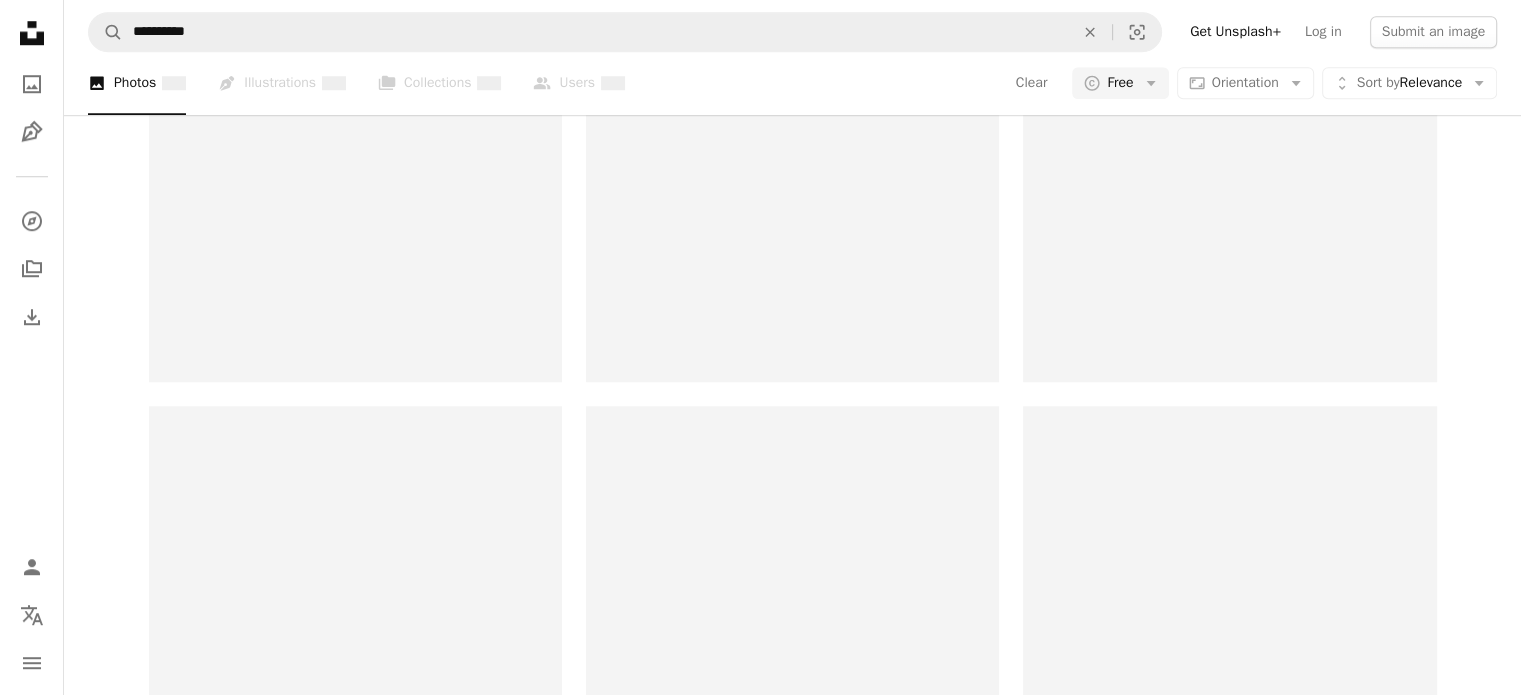 scroll, scrollTop: 0, scrollLeft: 0, axis: both 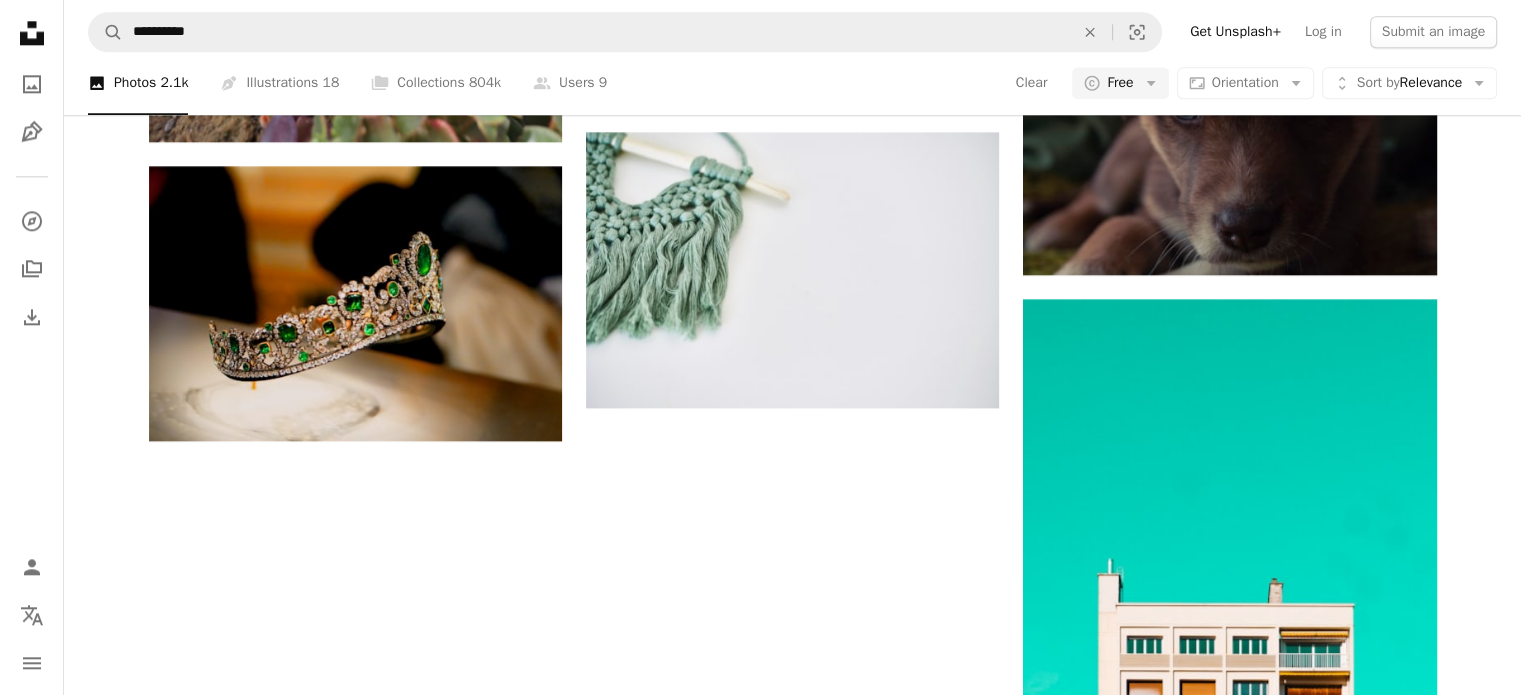 click on "Arrow pointing down" at bounding box center [1397, -601] 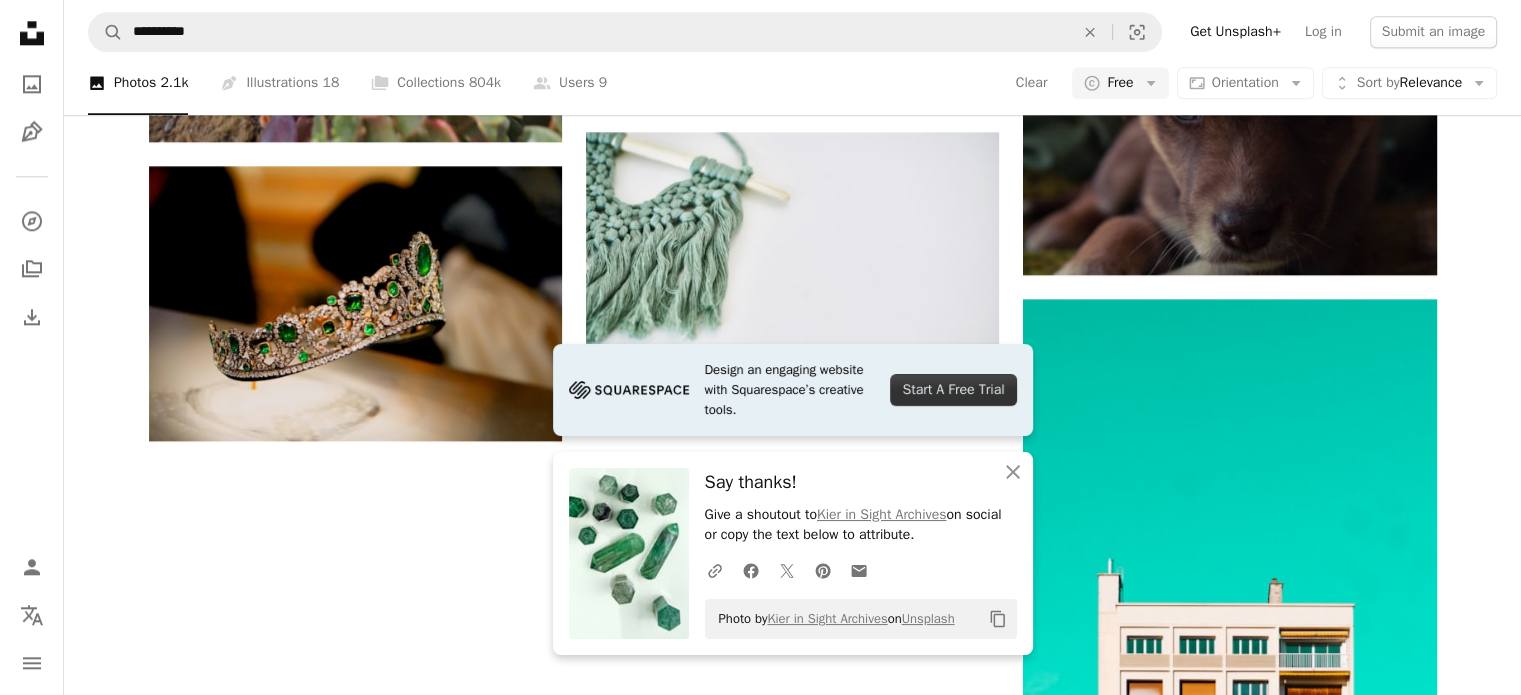 click at bounding box center (1229, -841) 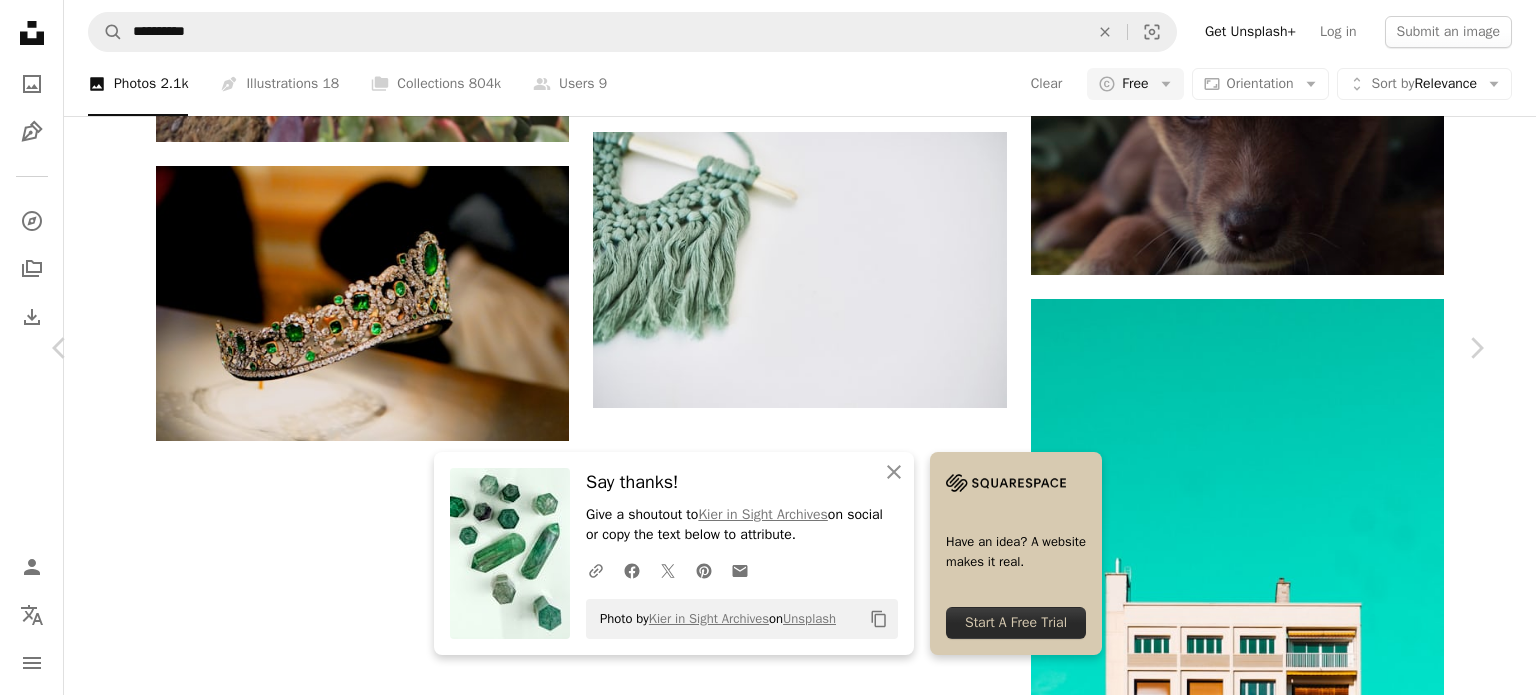 click on "Chevron down" 